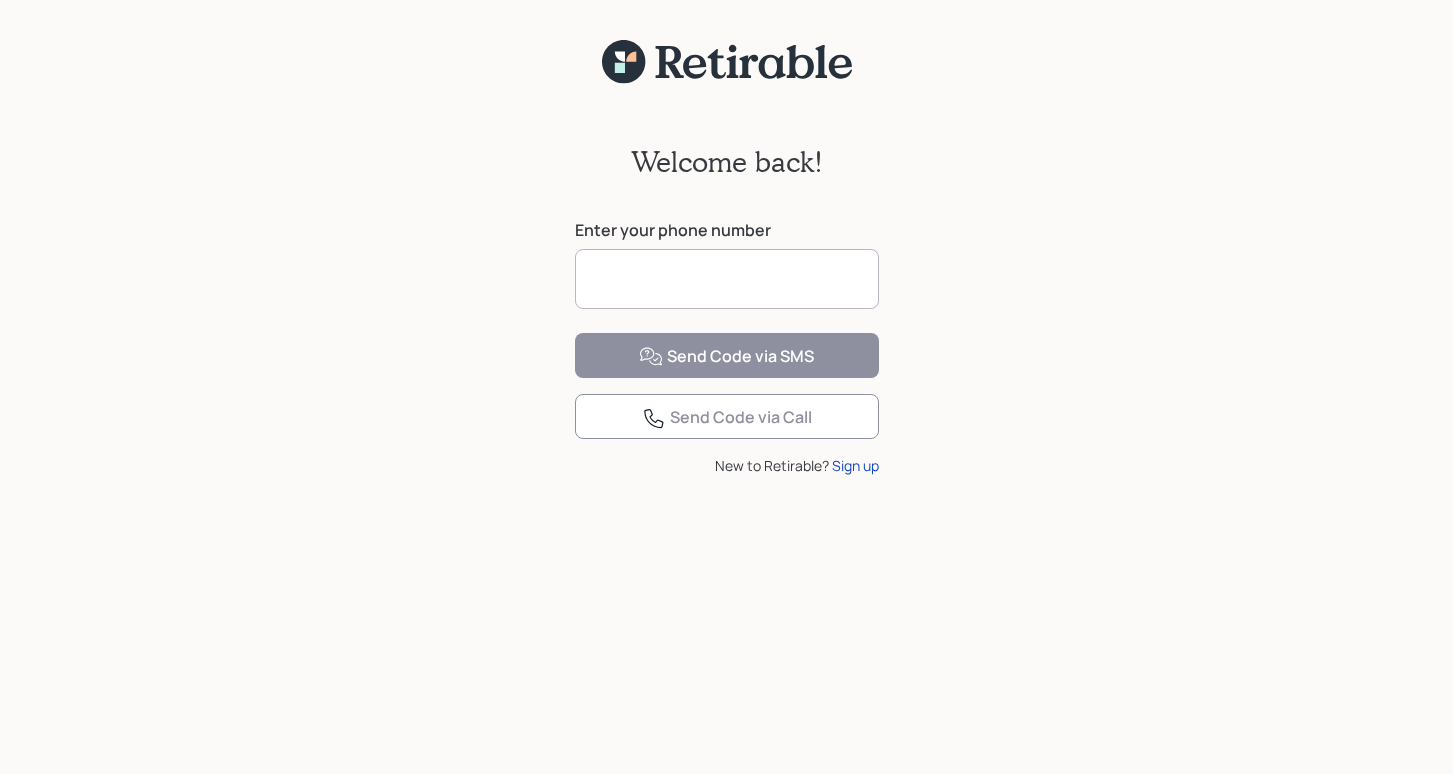 scroll, scrollTop: 0, scrollLeft: 0, axis: both 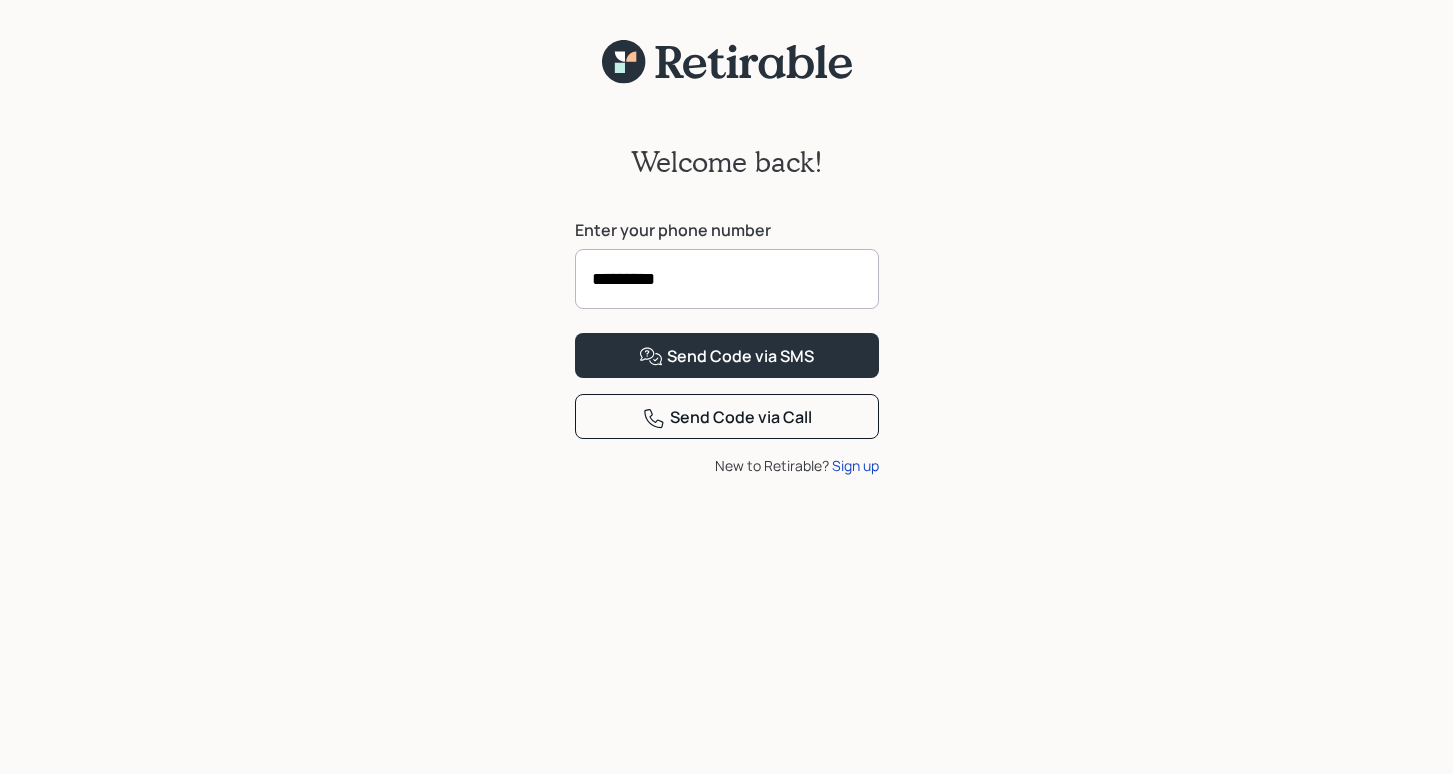 type on "**********" 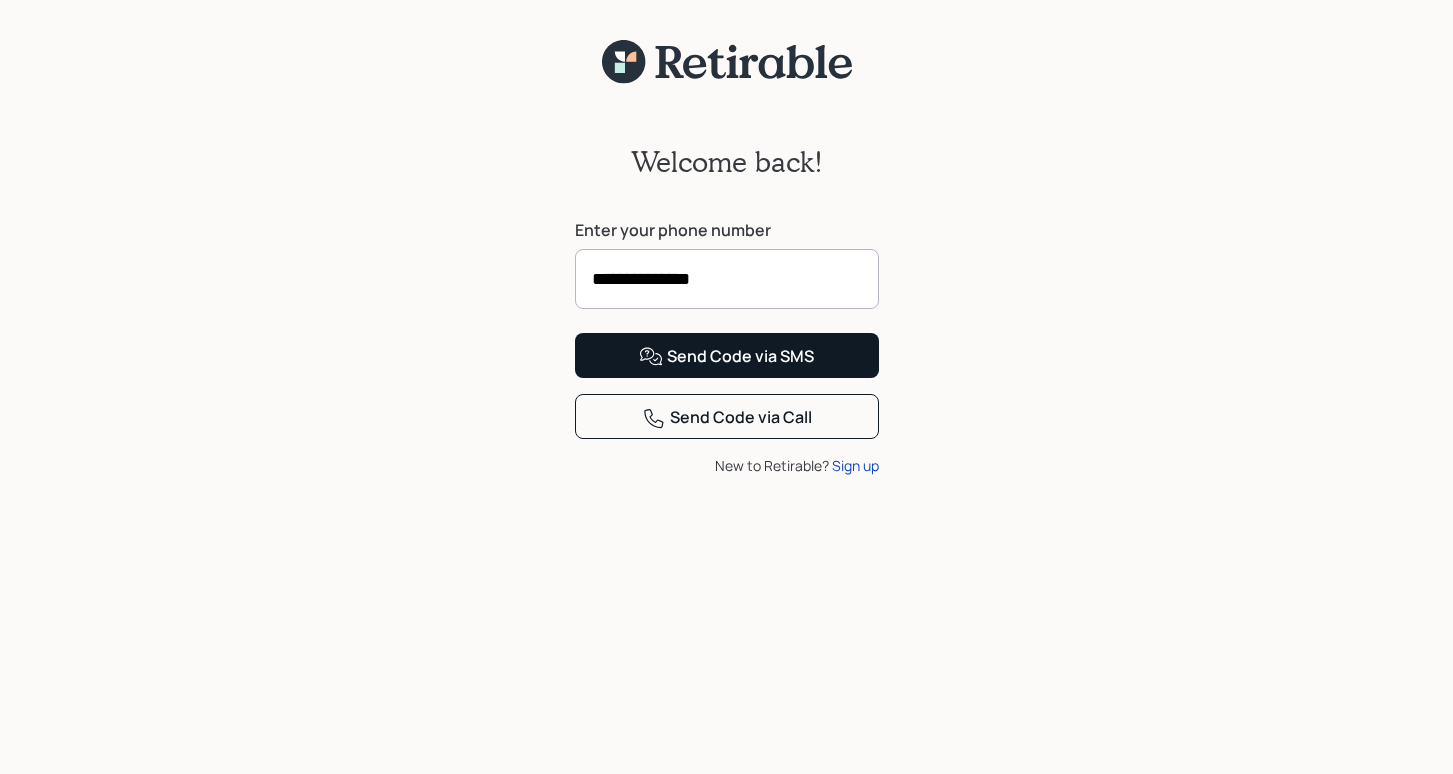 click on "Send Code via SMS" at bounding box center [726, 357] 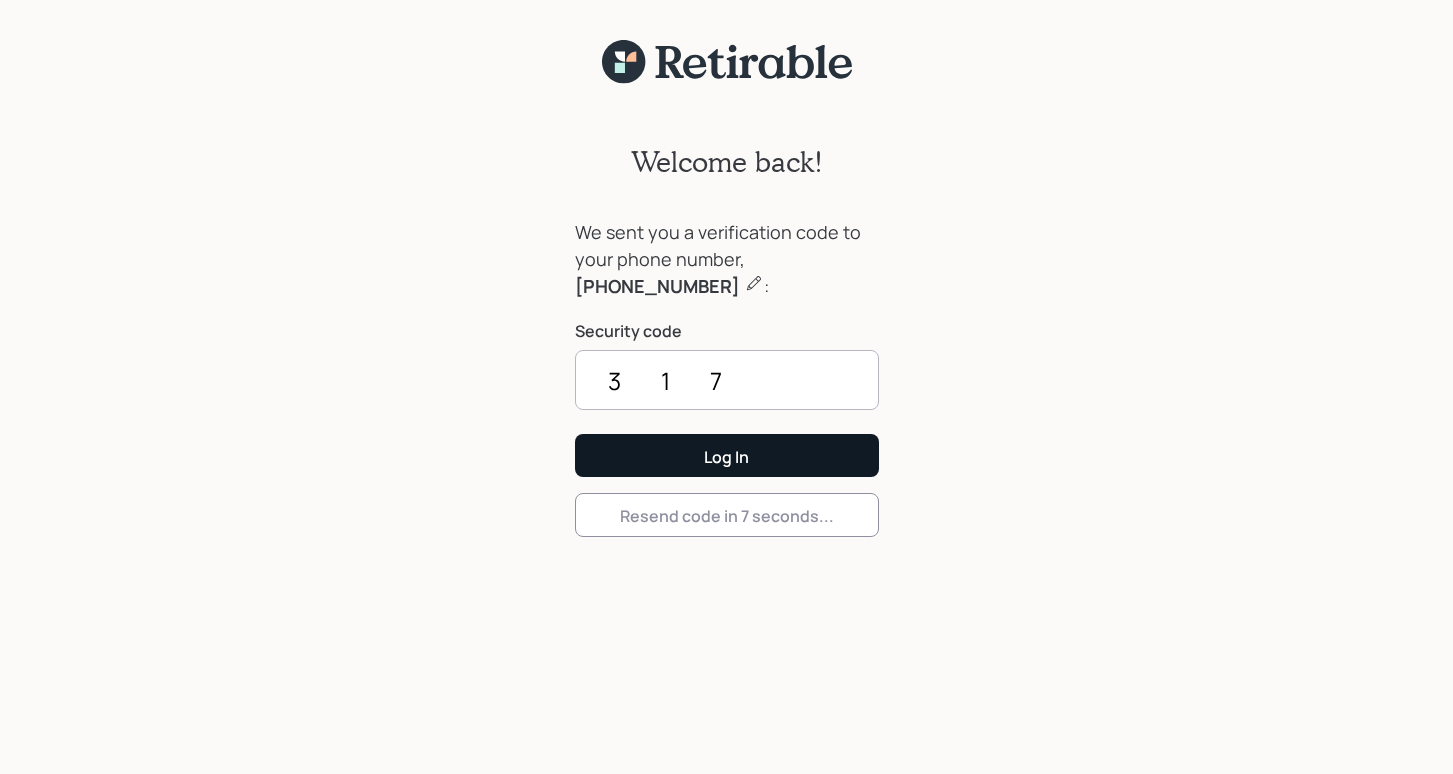 type on "3170" 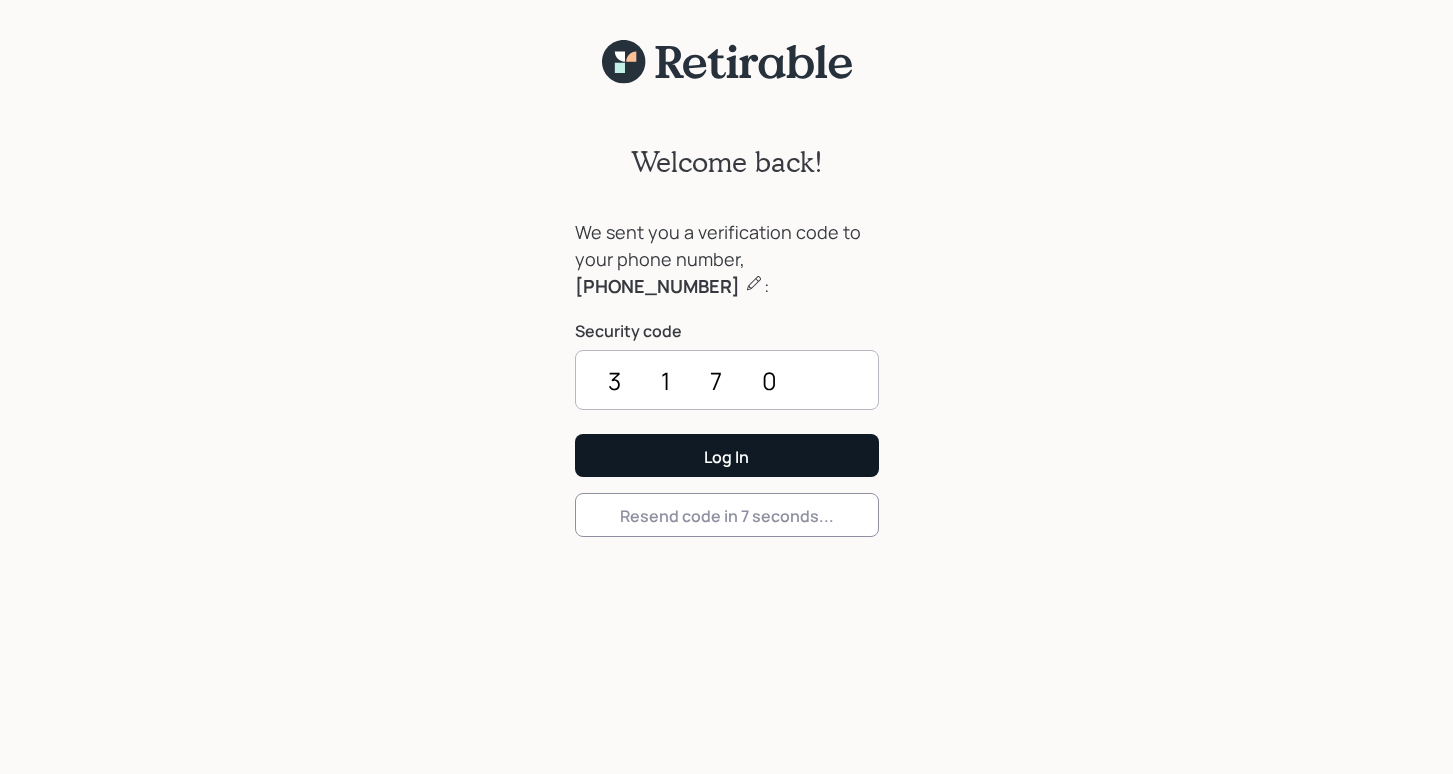 click on "Log In" at bounding box center (727, 455) 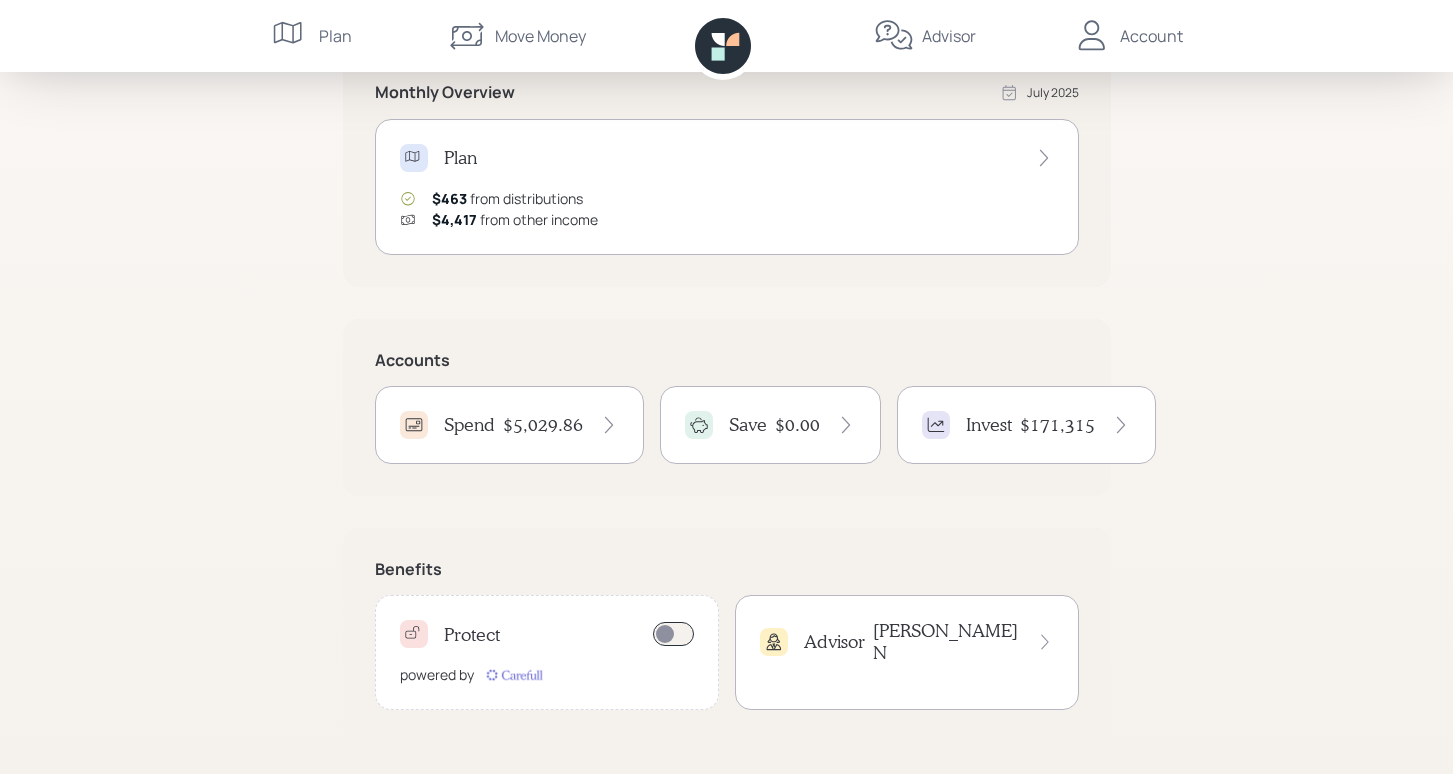 scroll, scrollTop: 390, scrollLeft: 0, axis: vertical 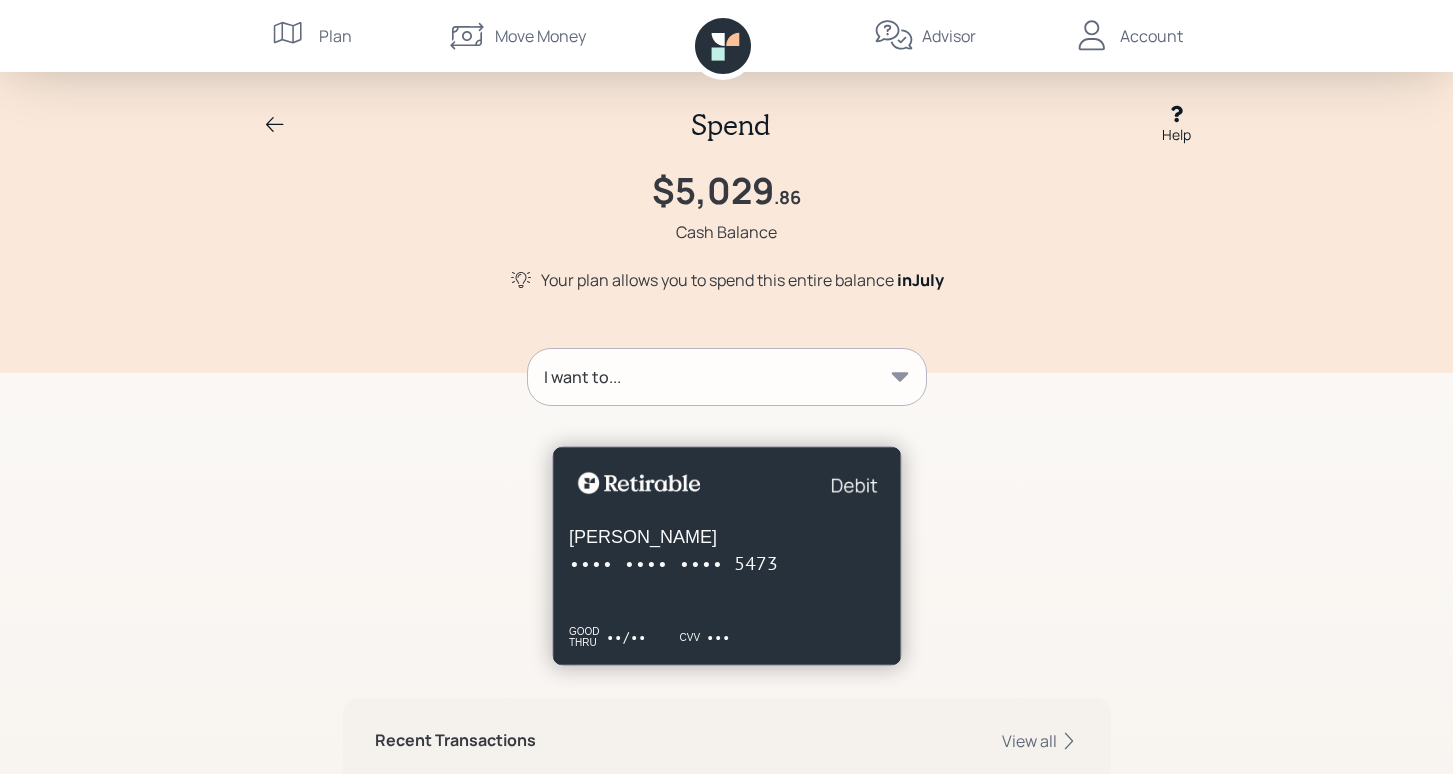 click 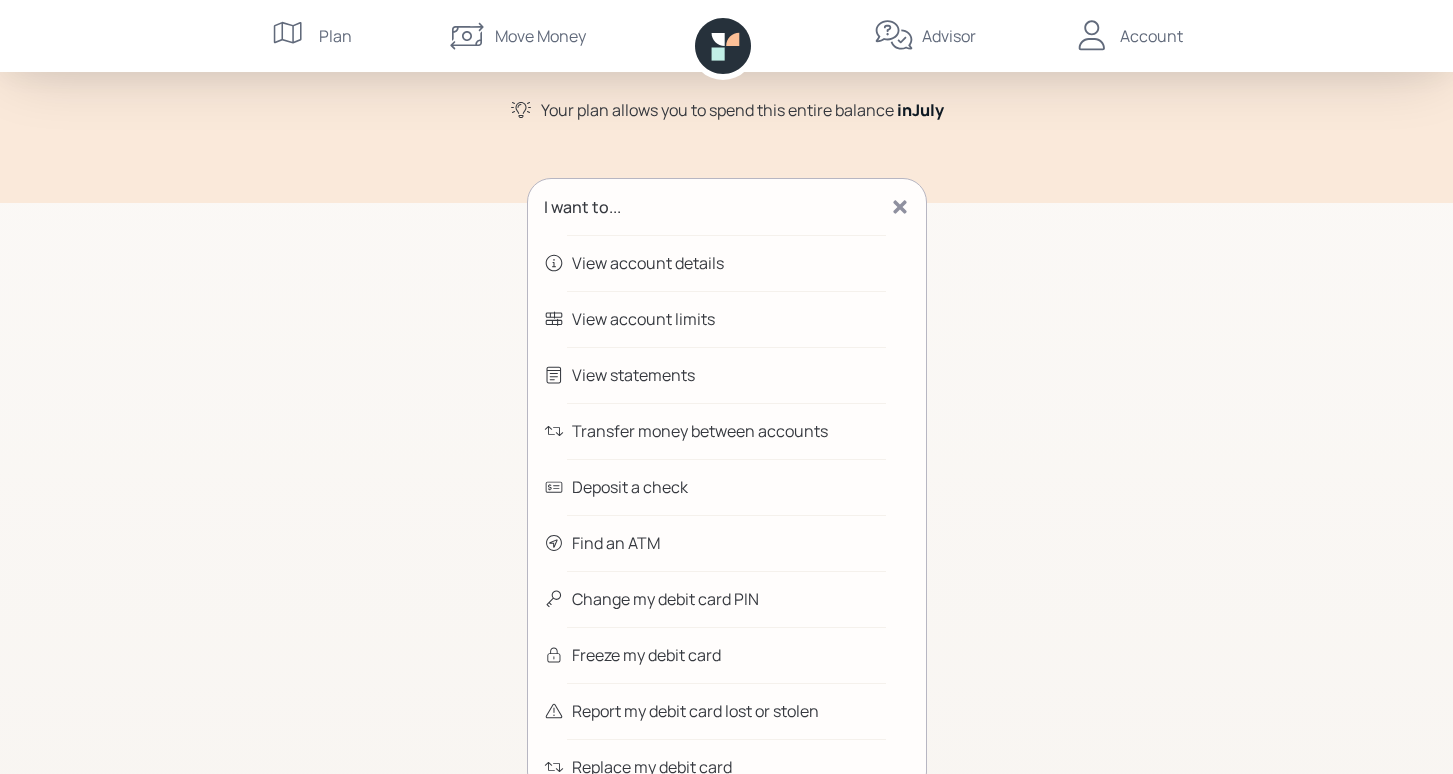 scroll, scrollTop: 197, scrollLeft: 0, axis: vertical 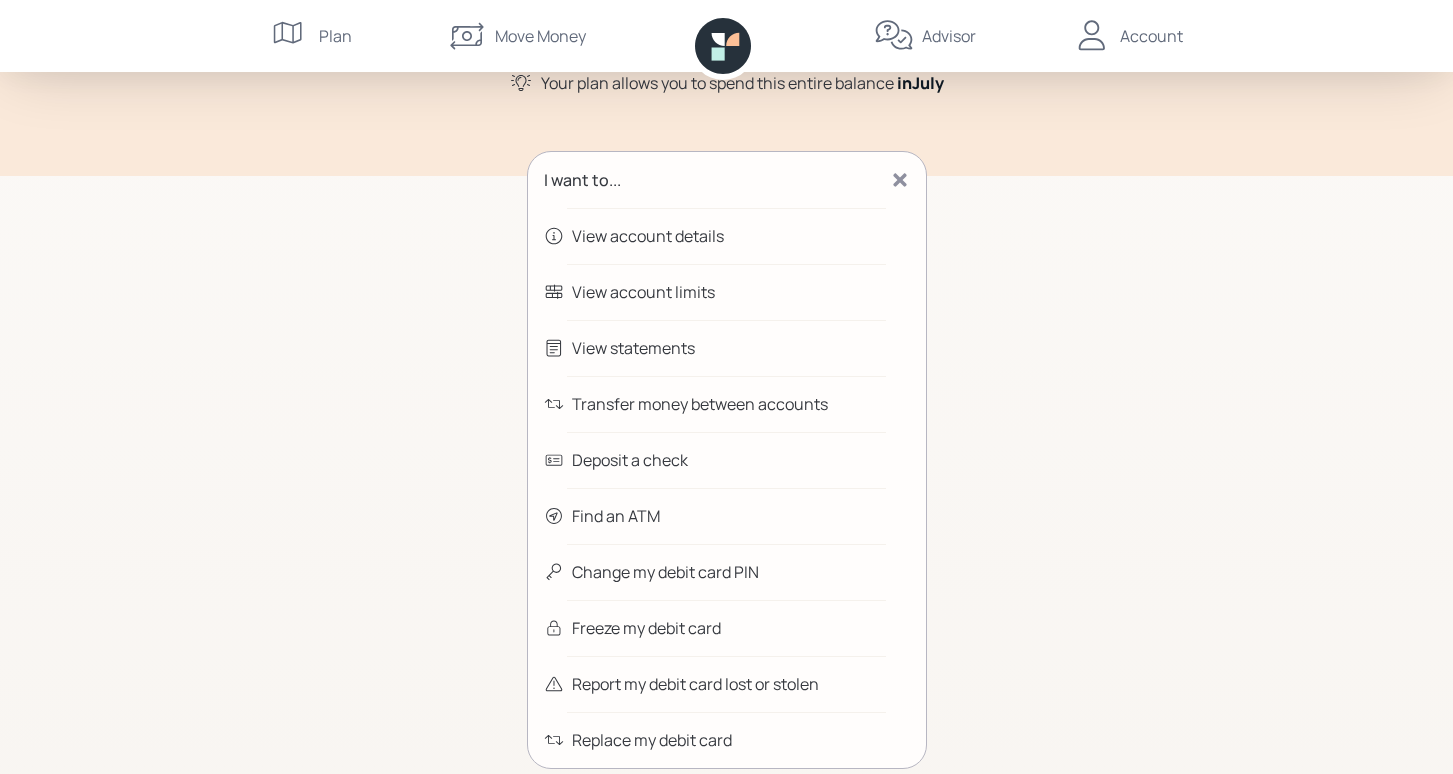click on "Transfer money between accounts" at bounding box center [727, 404] 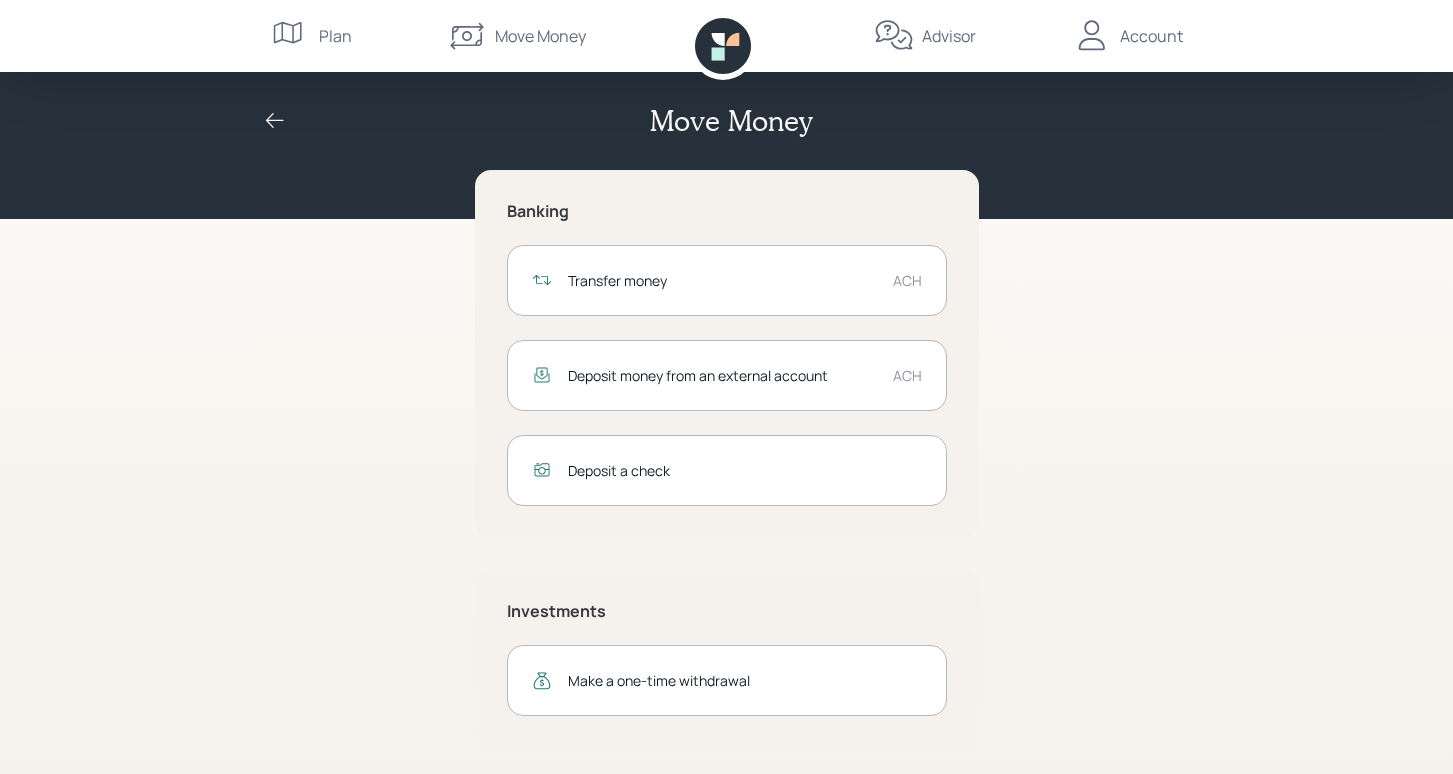click on "Make a one-time withdrawal" at bounding box center [745, 680] 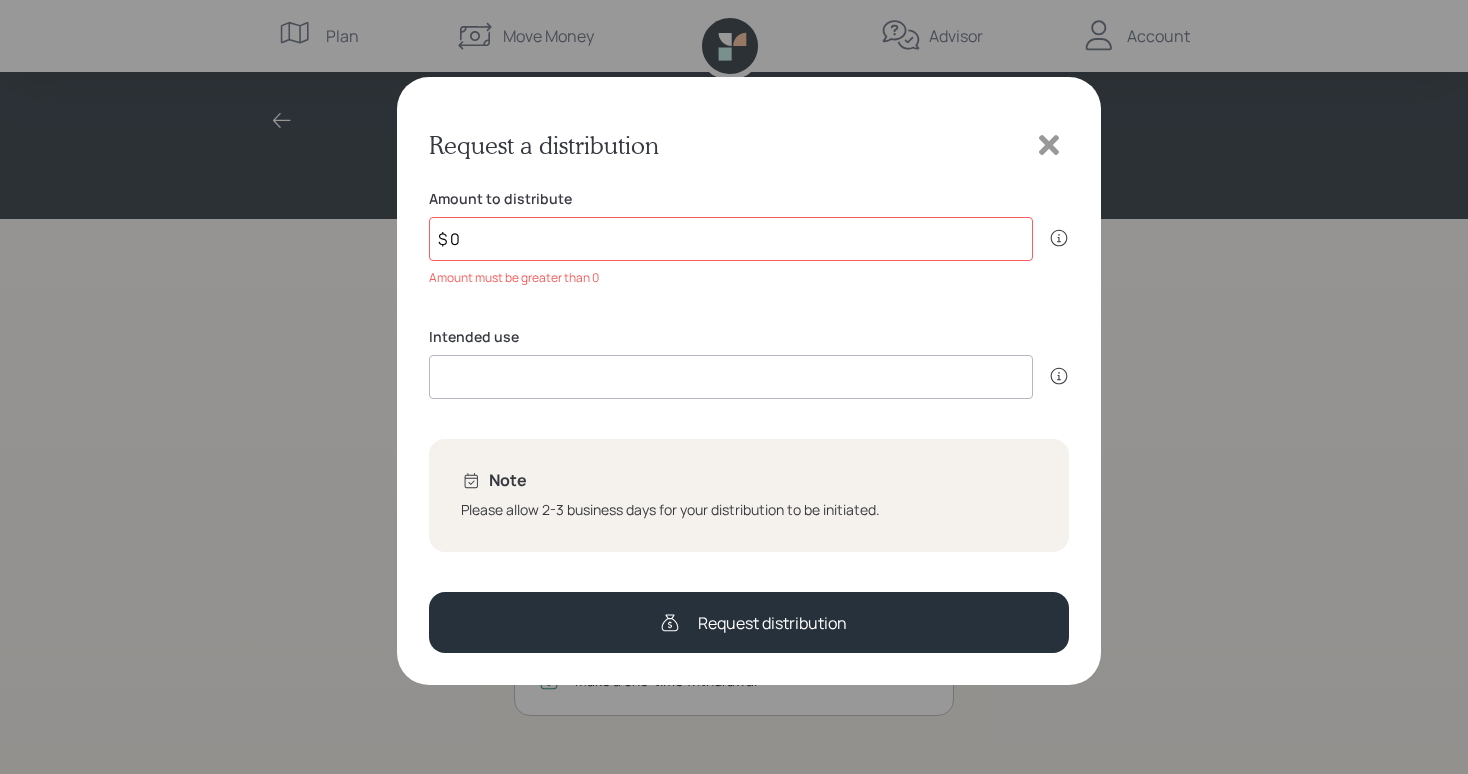 click 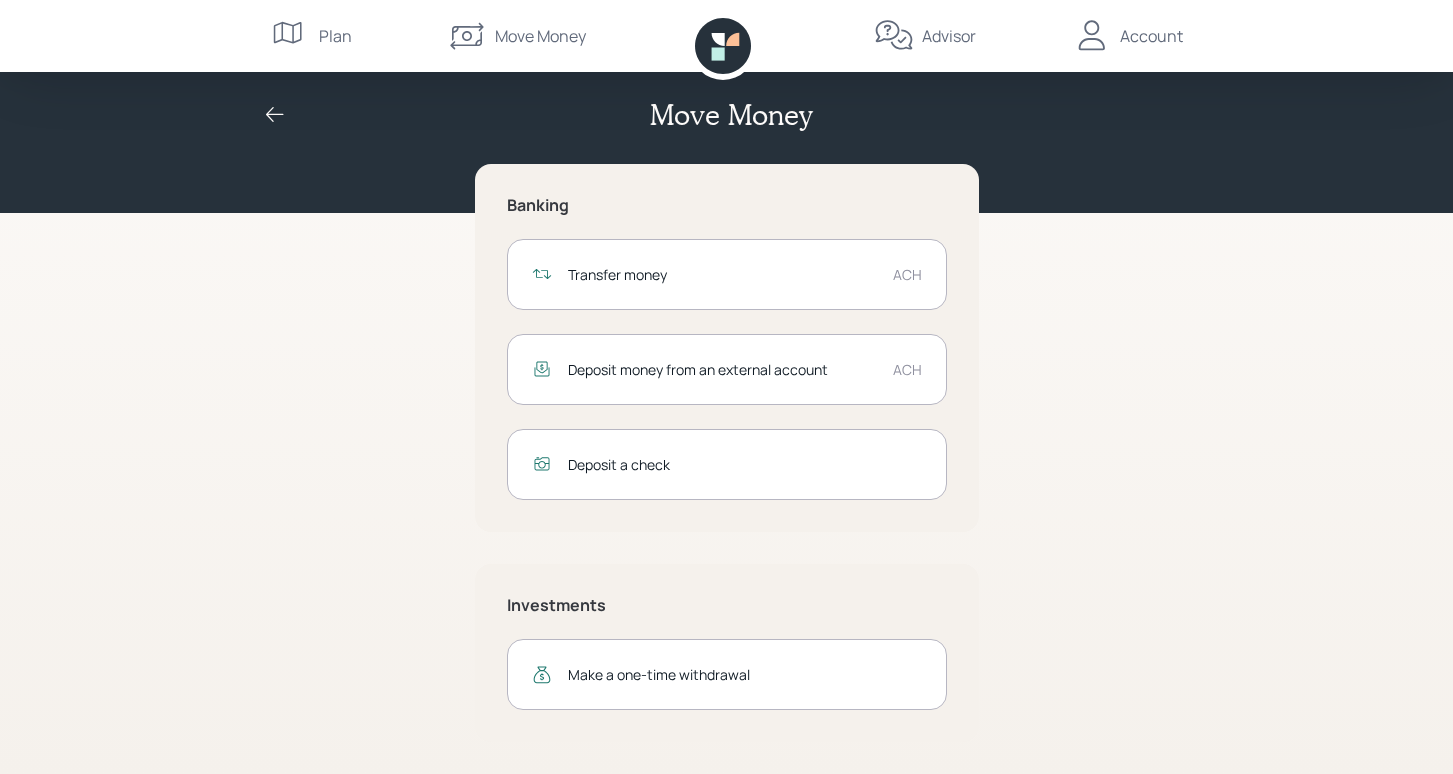 scroll, scrollTop: 5, scrollLeft: 0, axis: vertical 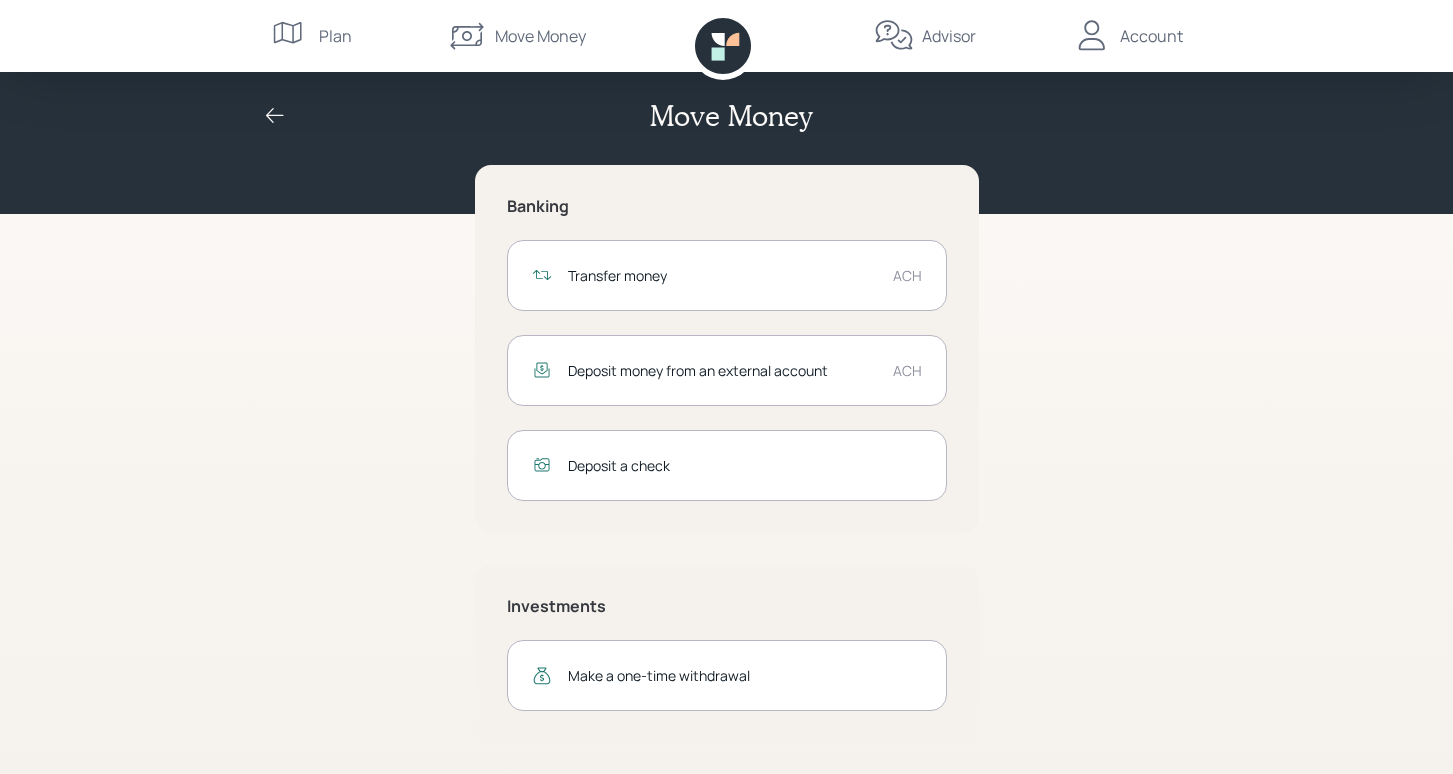 click 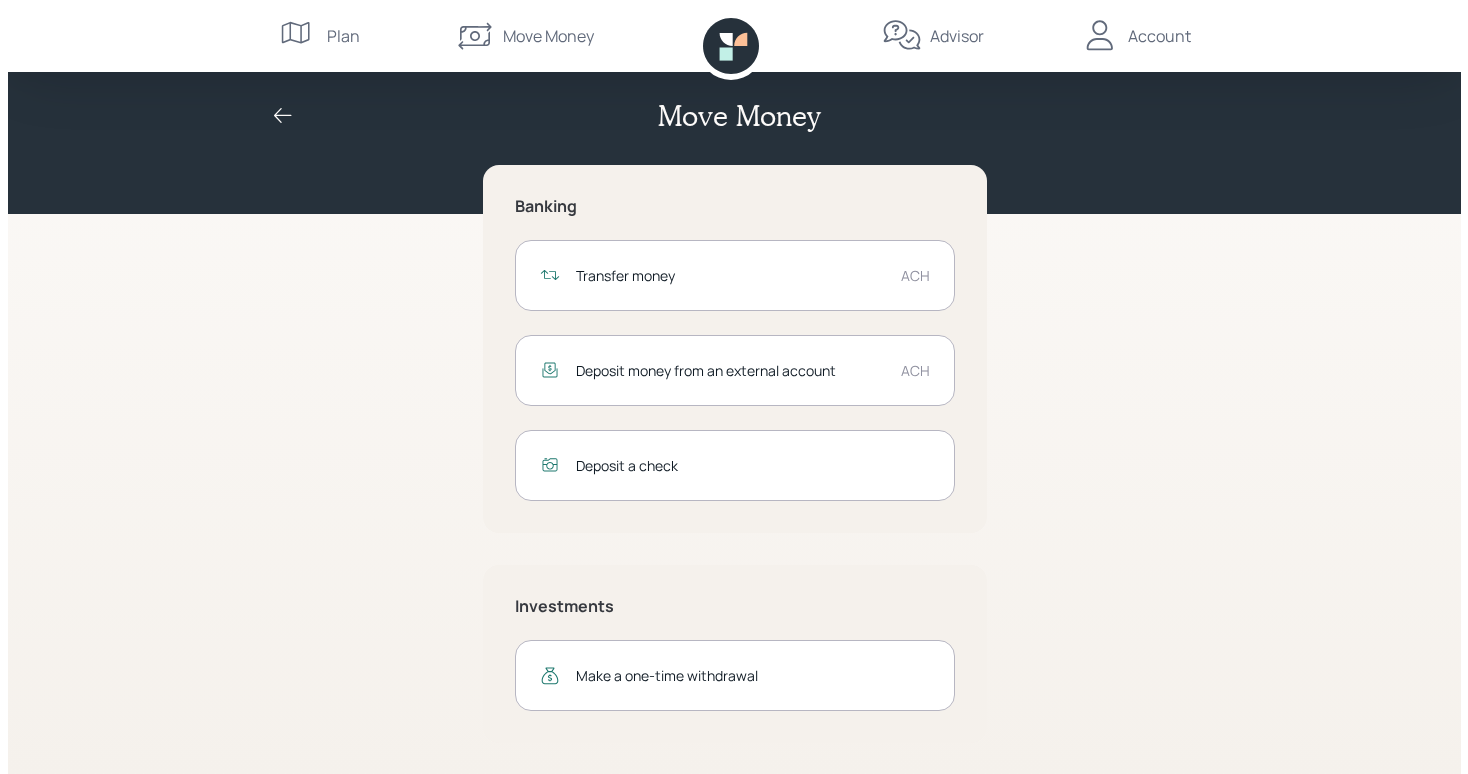 scroll, scrollTop: 0, scrollLeft: 0, axis: both 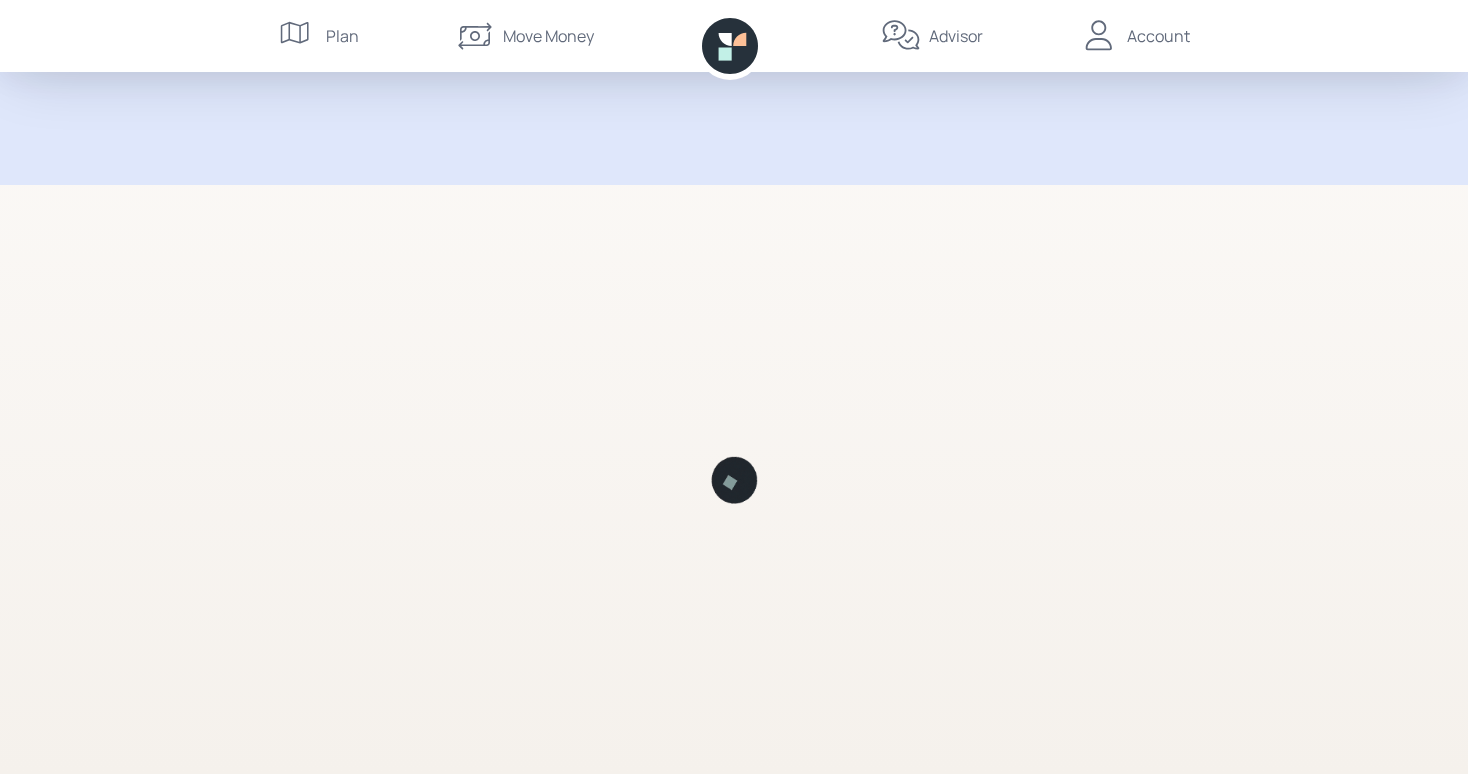 click on "Move Money" at bounding box center [548, 36] 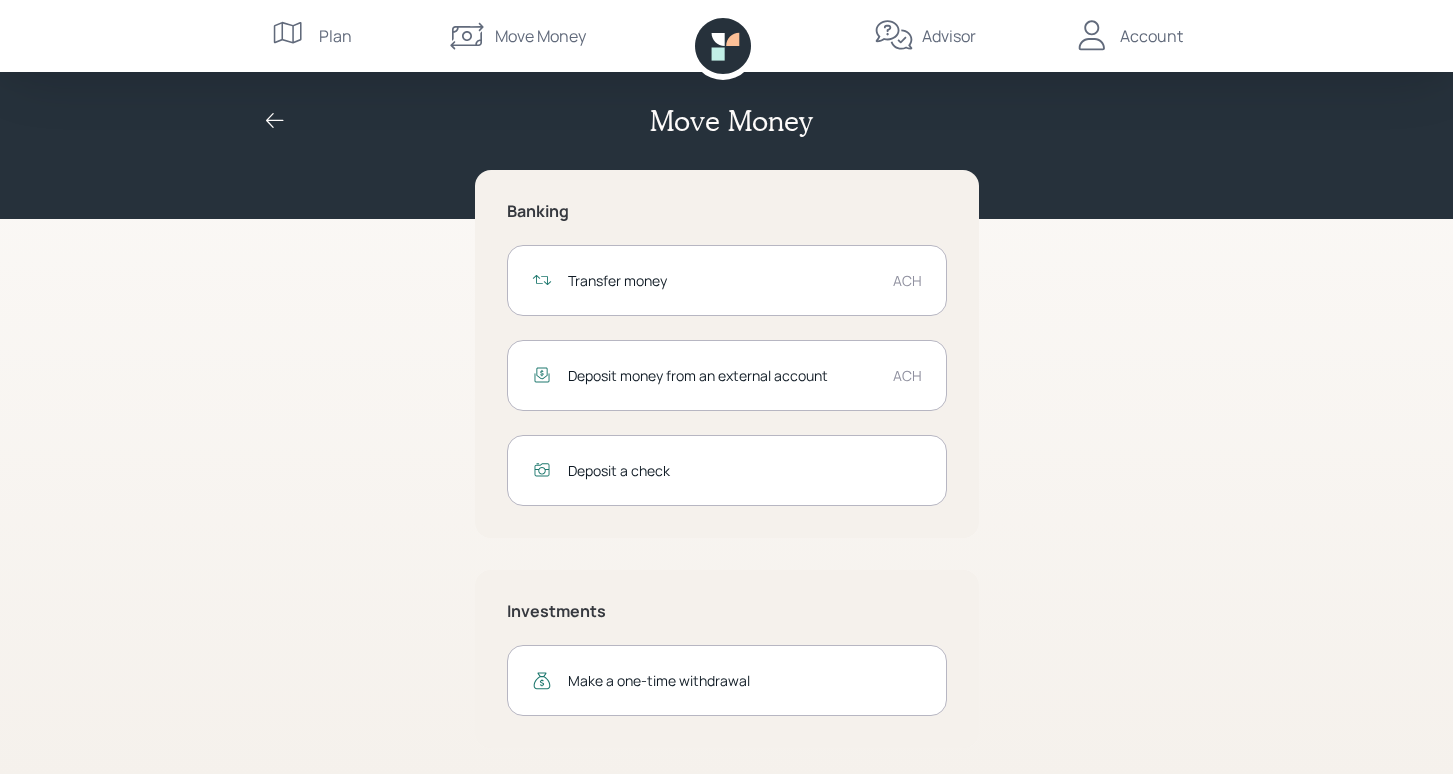 click on "ACH" at bounding box center [907, 280] 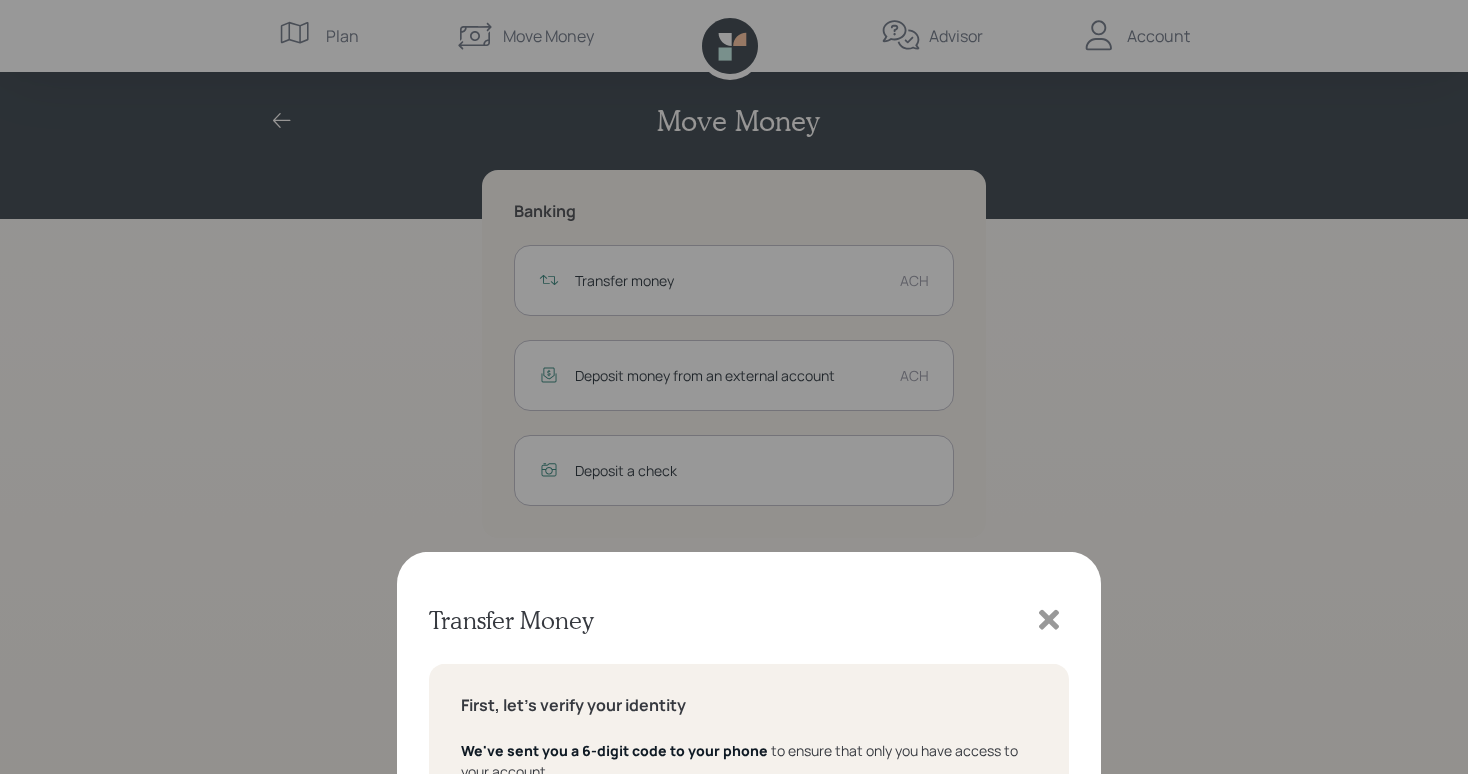type on "935604" 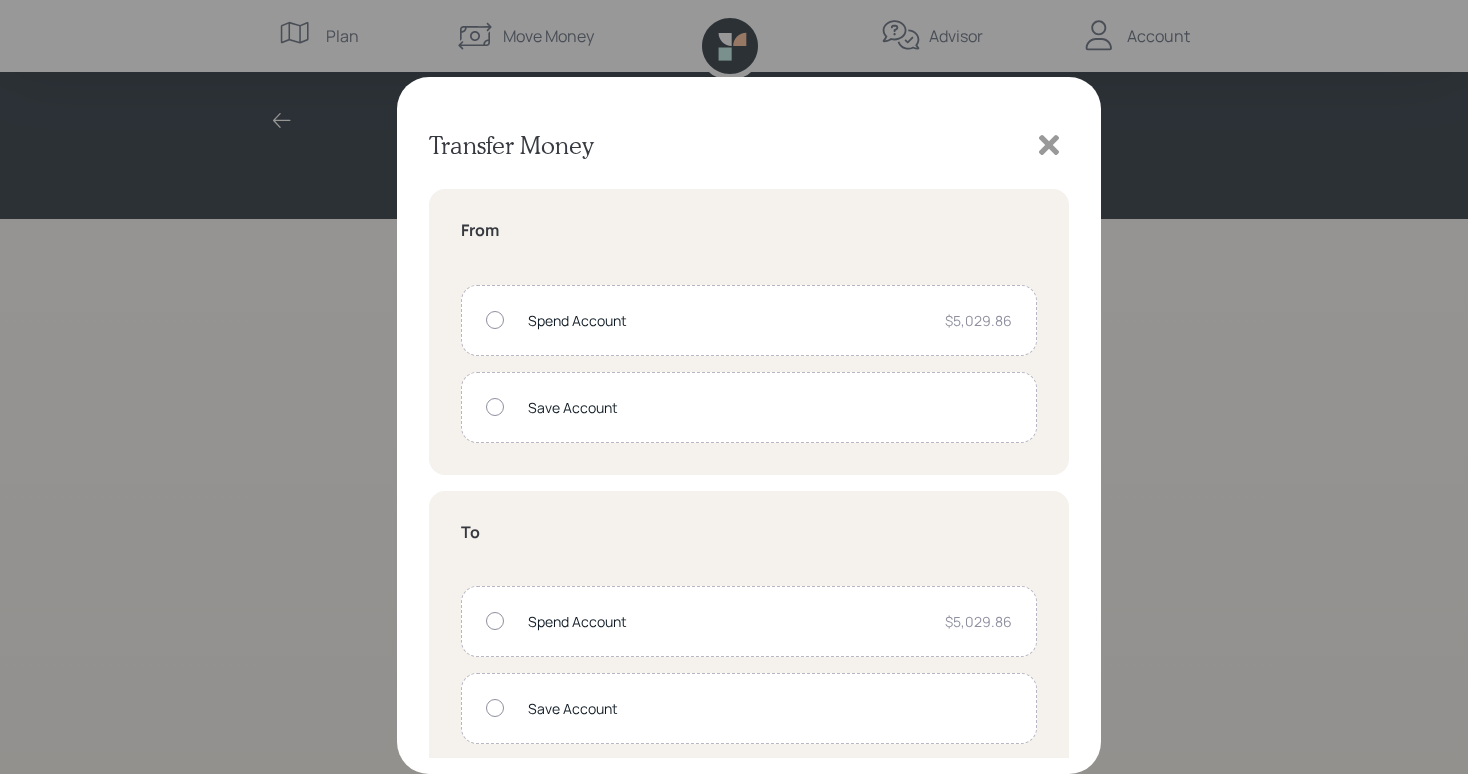 click at bounding box center (495, 320) 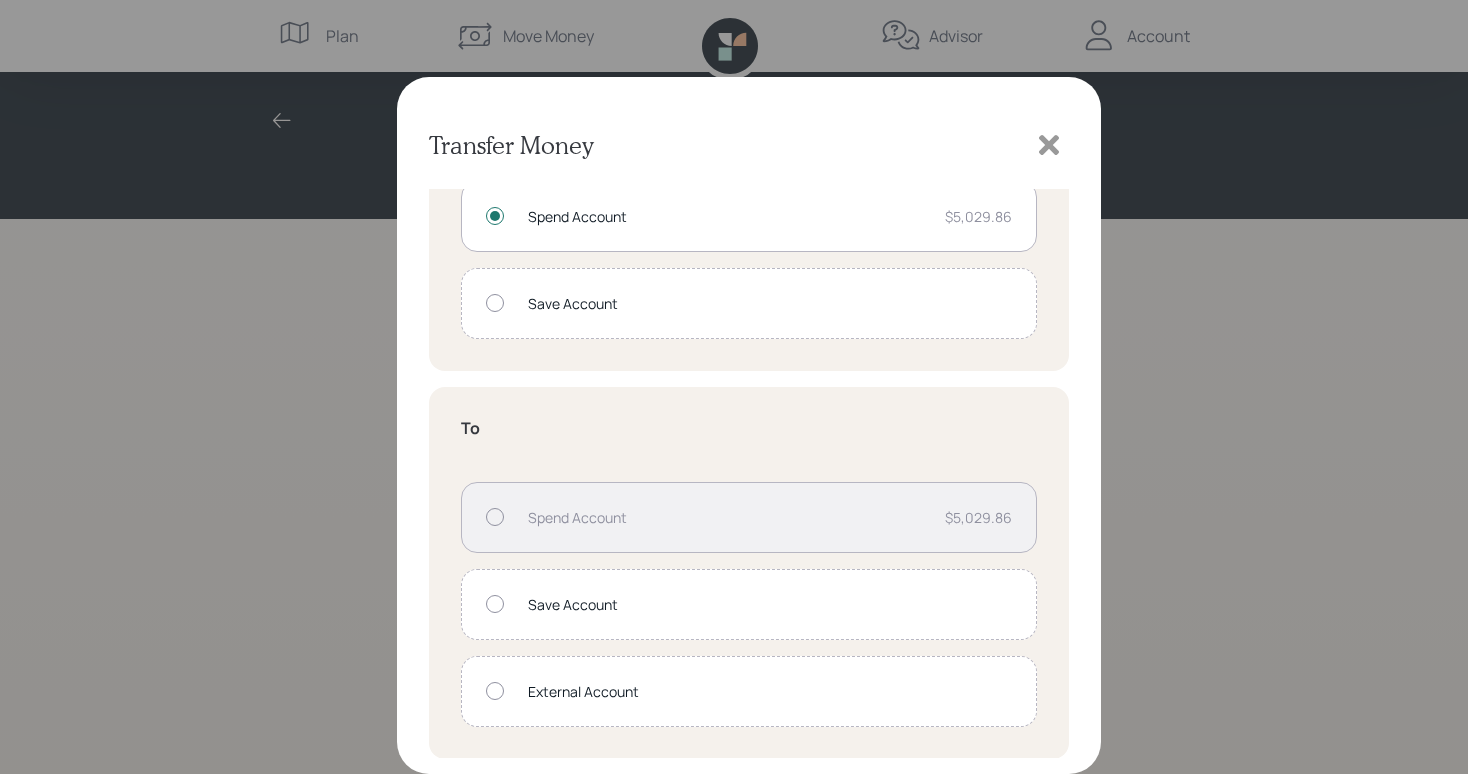 scroll, scrollTop: 104, scrollLeft: 0, axis: vertical 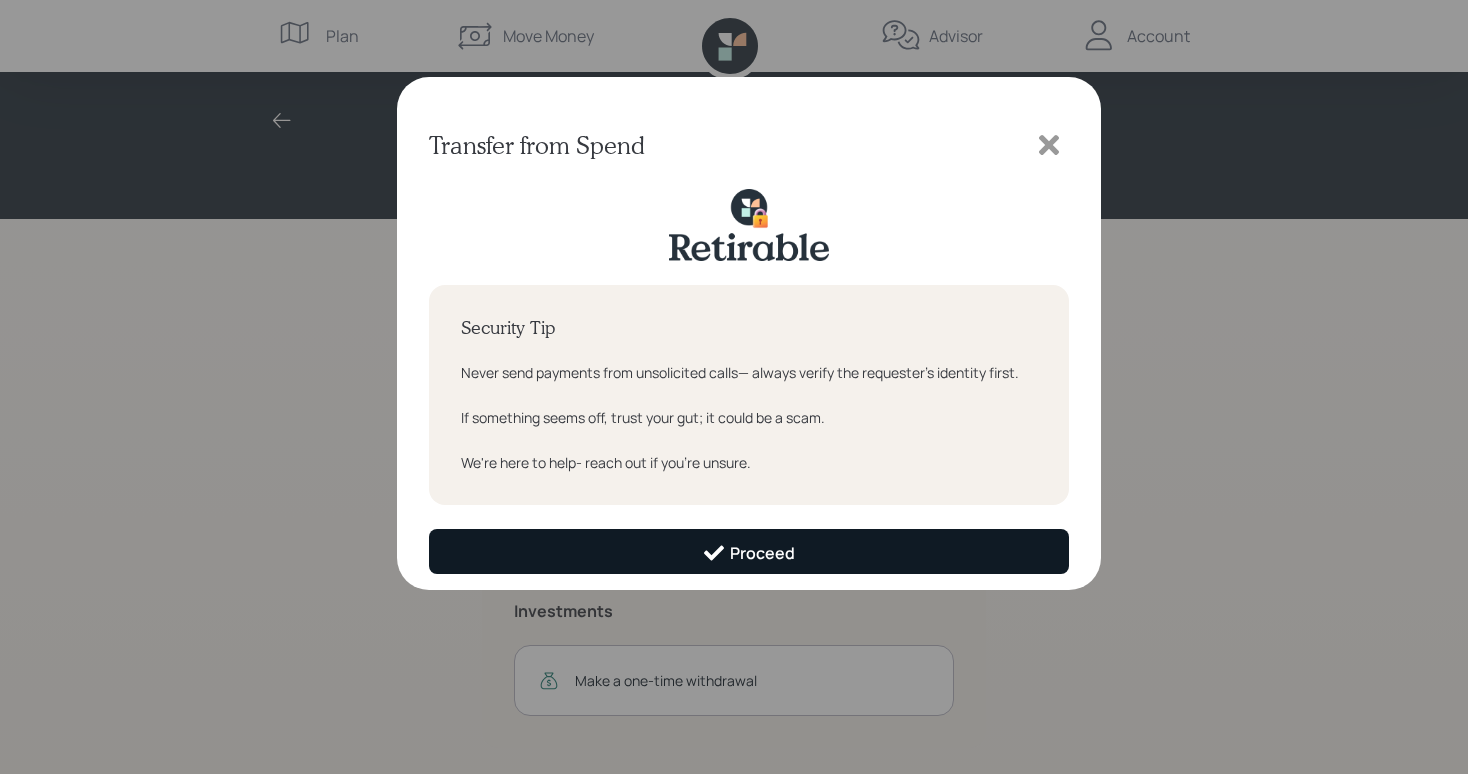 click on "Proceed" at bounding box center [748, 553] 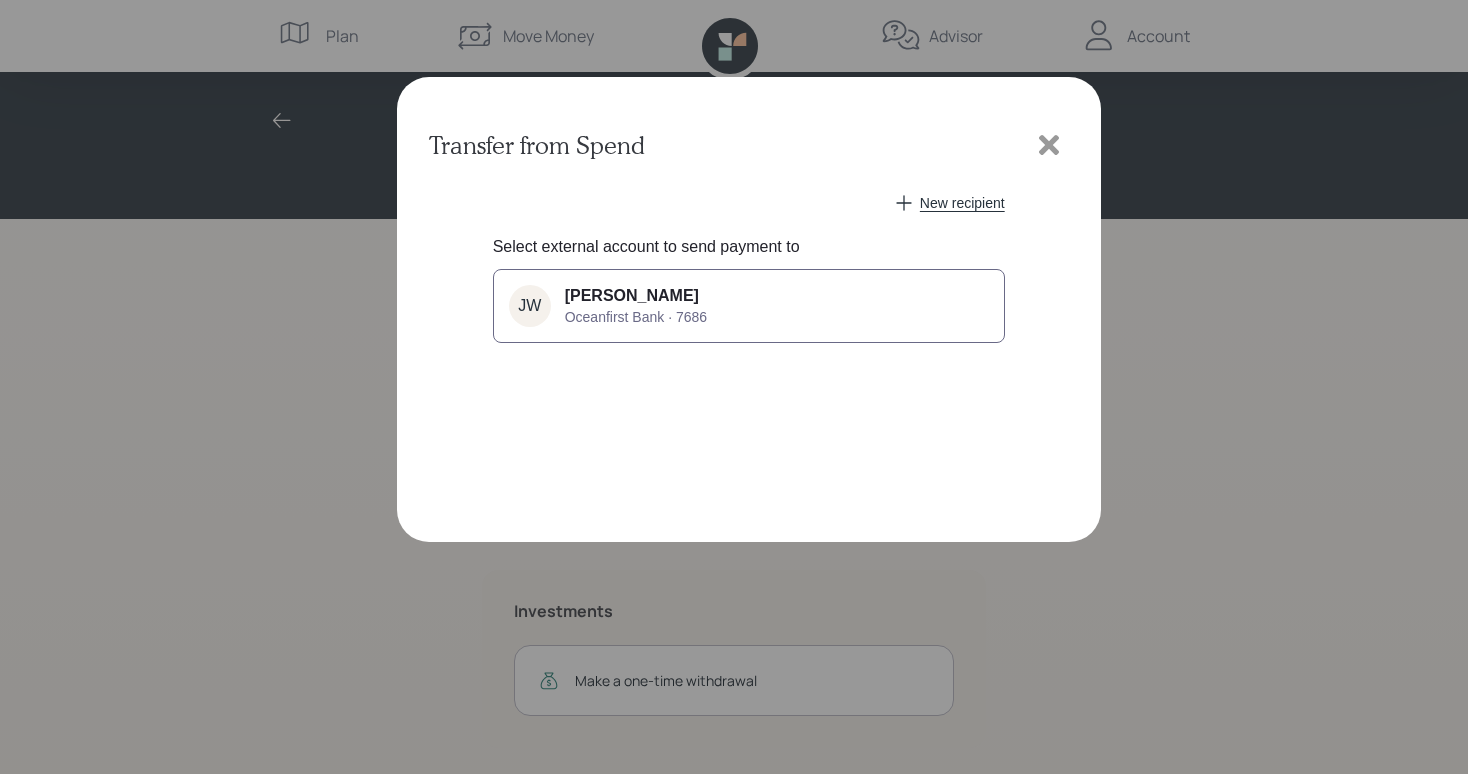 click on "[PERSON_NAME]  Oceanfirst Bank · 7686" at bounding box center (749, 306) 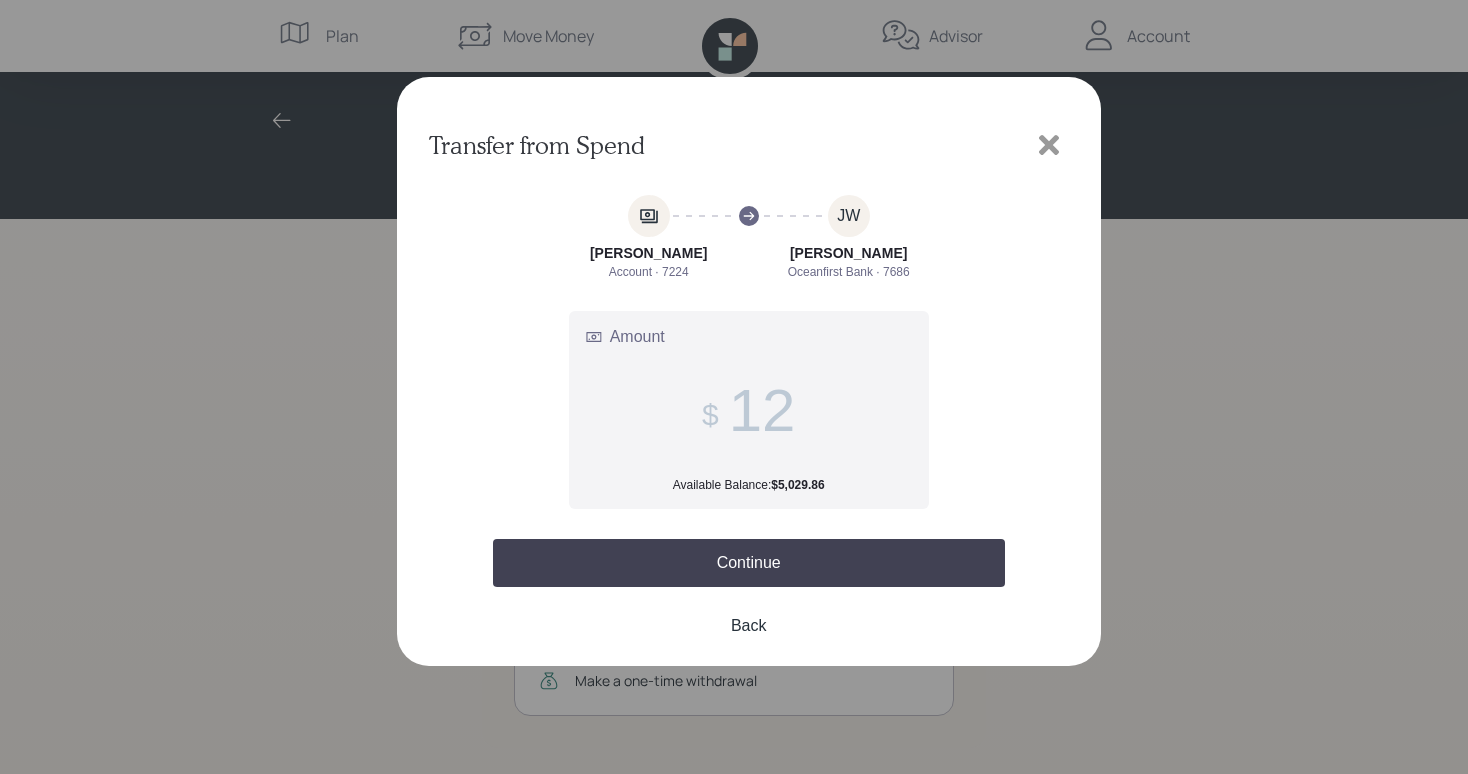 type on "1,200" 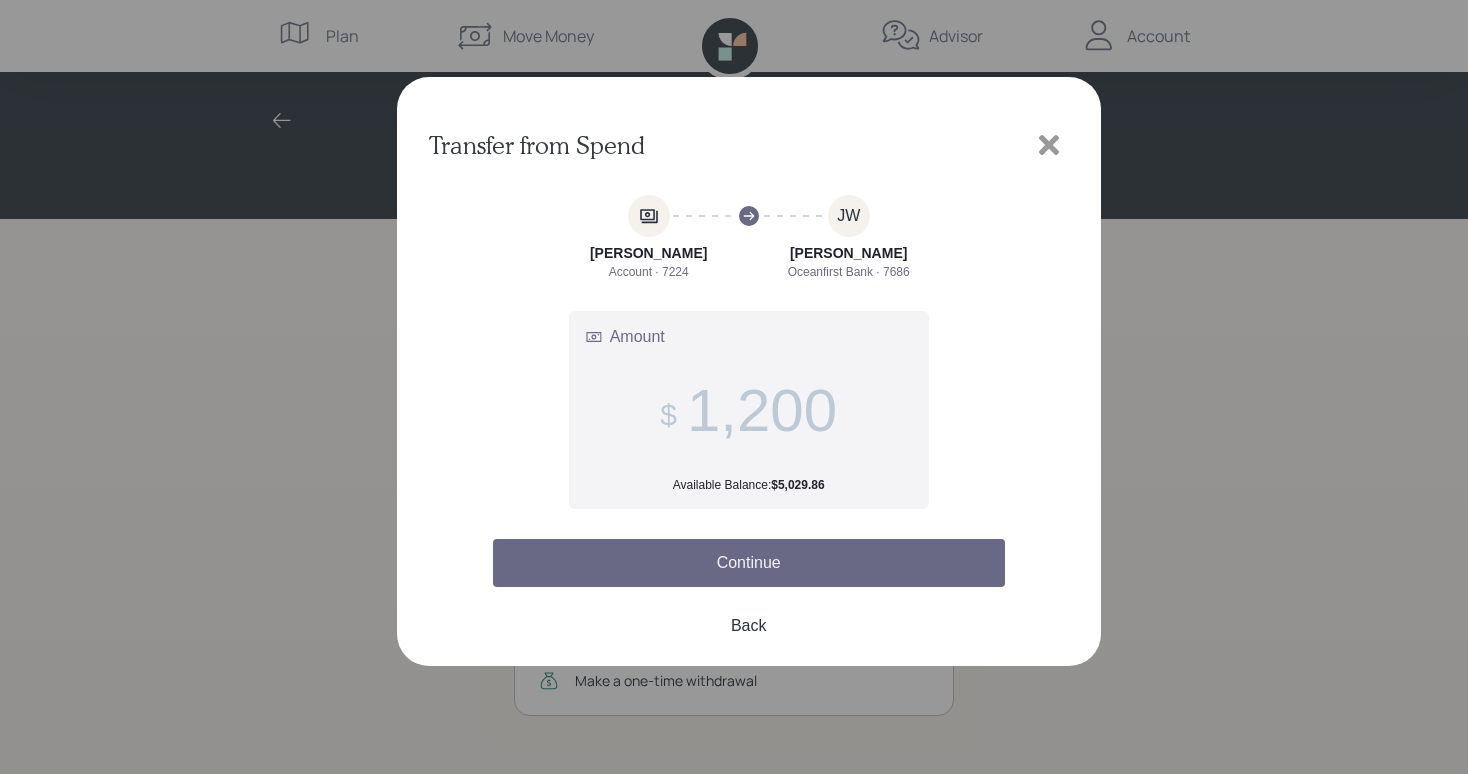 click on "Continue" at bounding box center (749, 563) 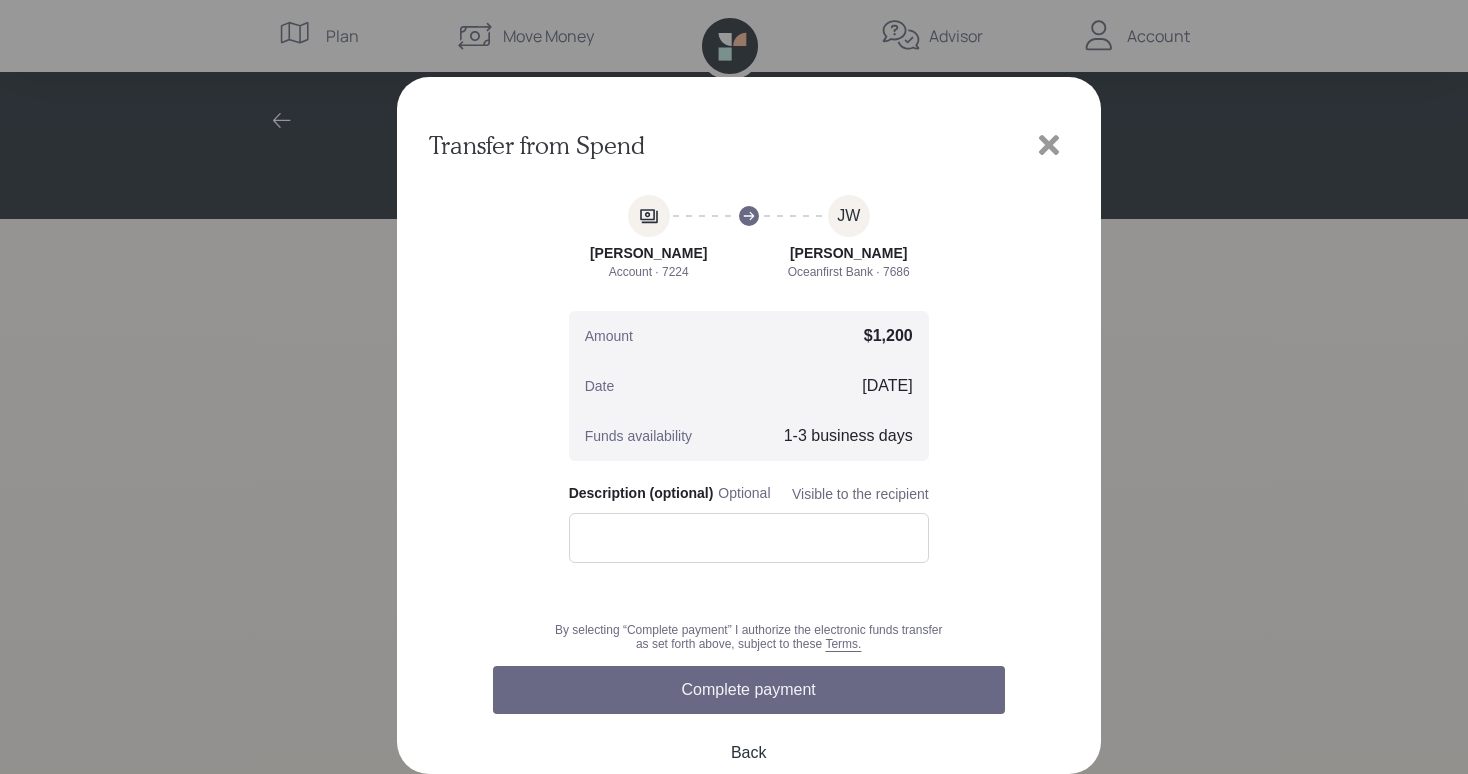 click on "Complete payment" at bounding box center (749, 690) 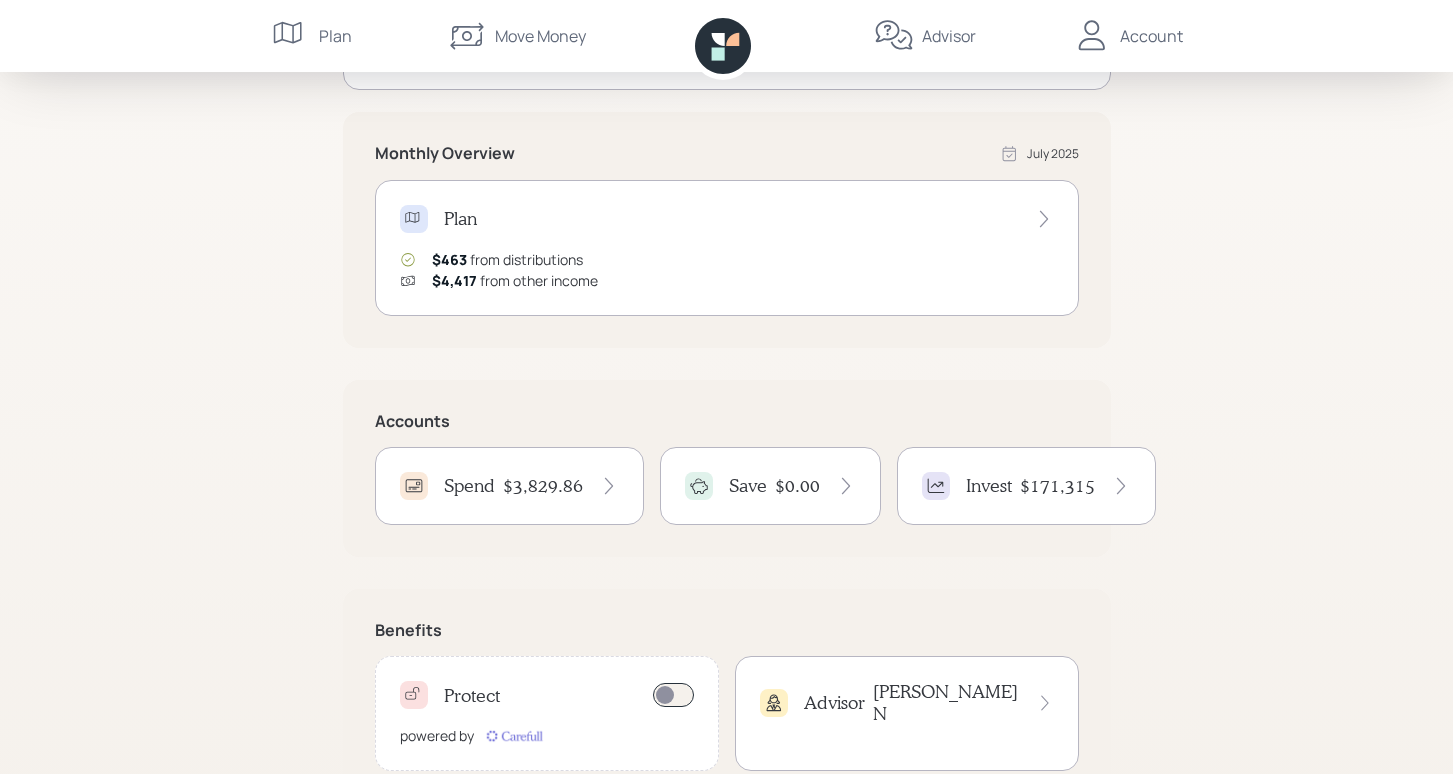 scroll, scrollTop: 336, scrollLeft: 0, axis: vertical 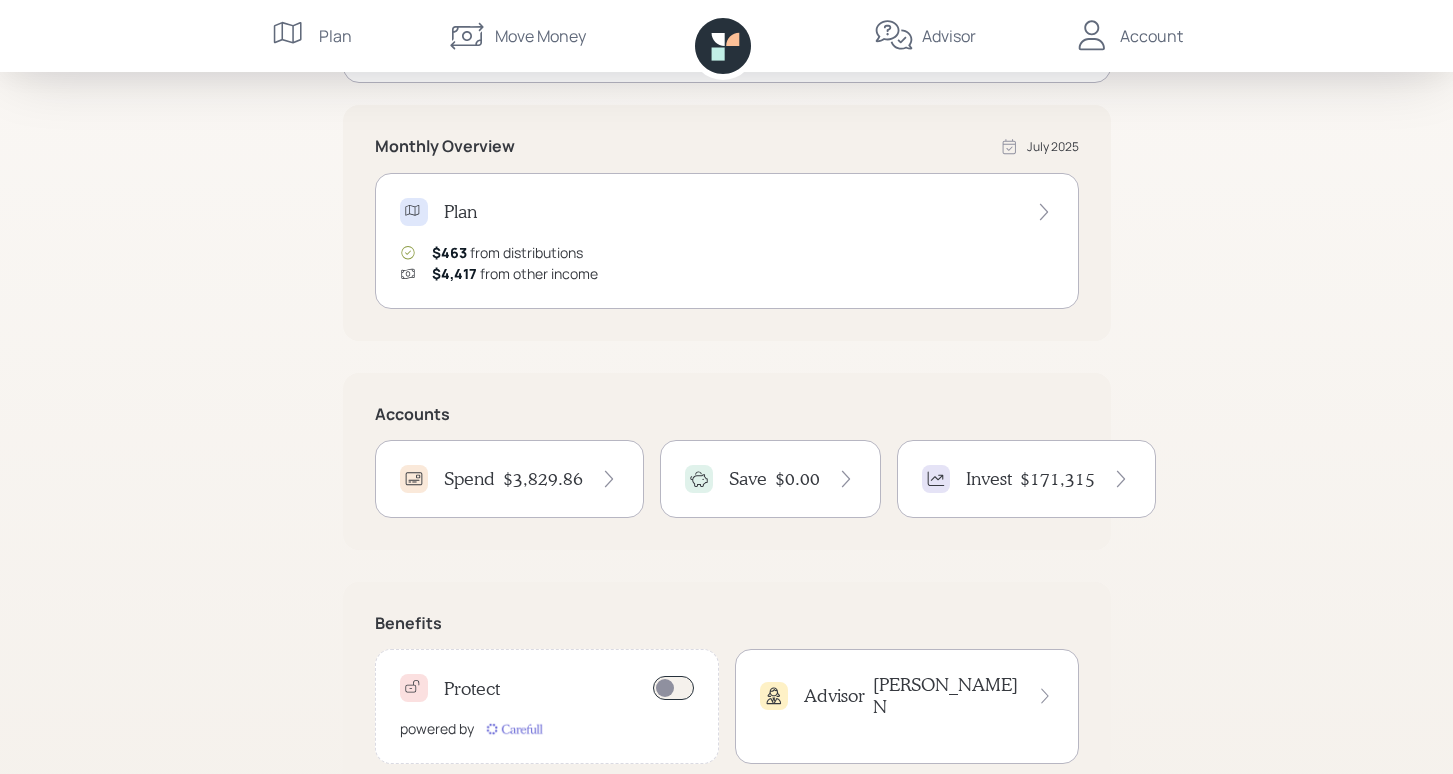 click on "$3,829.86" at bounding box center [561, 479] 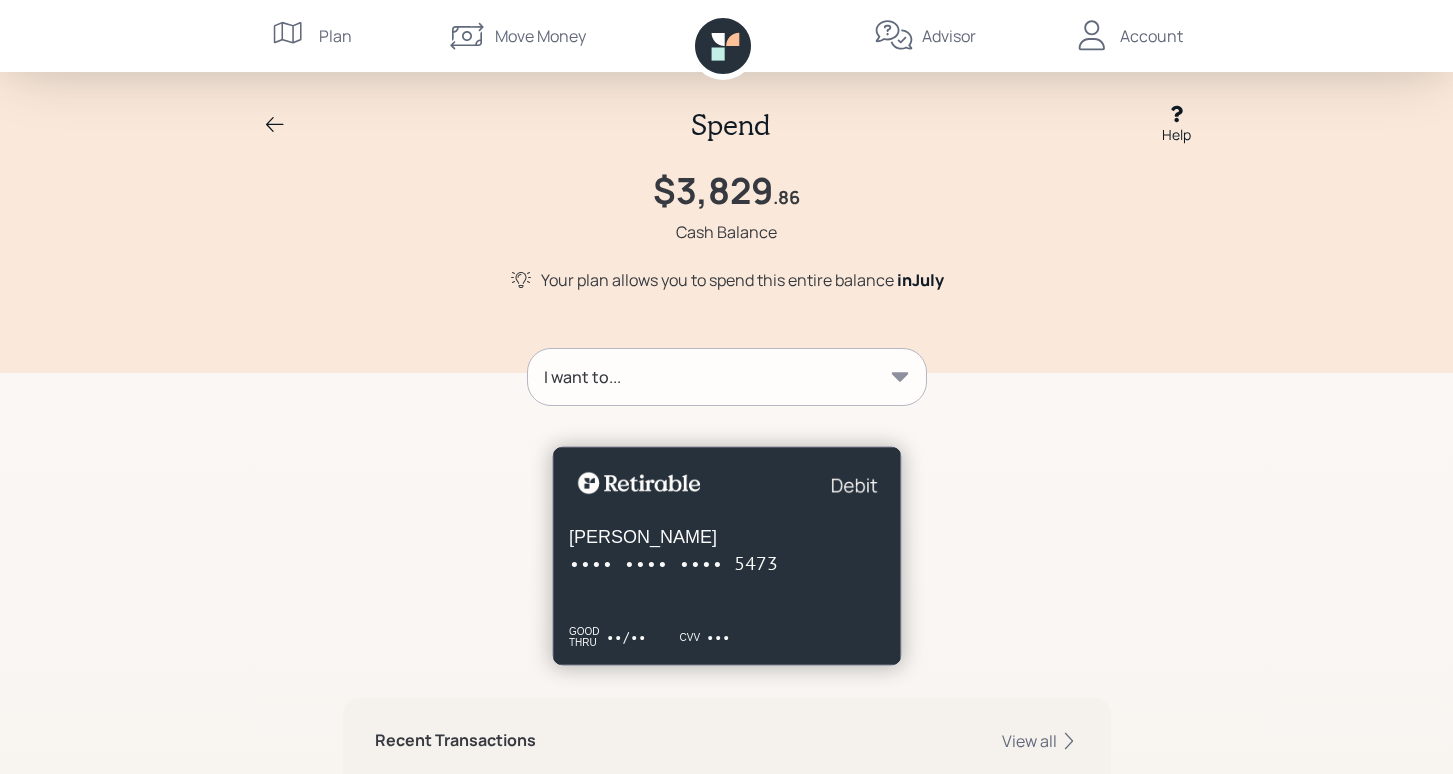 scroll, scrollTop: 0, scrollLeft: 0, axis: both 